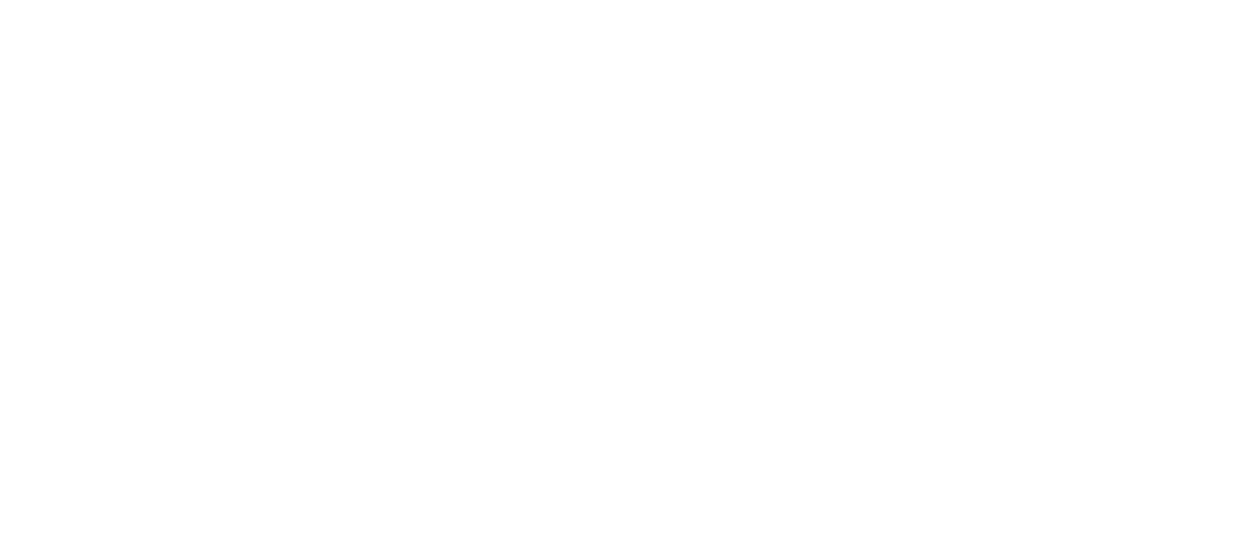 scroll, scrollTop: 0, scrollLeft: 0, axis: both 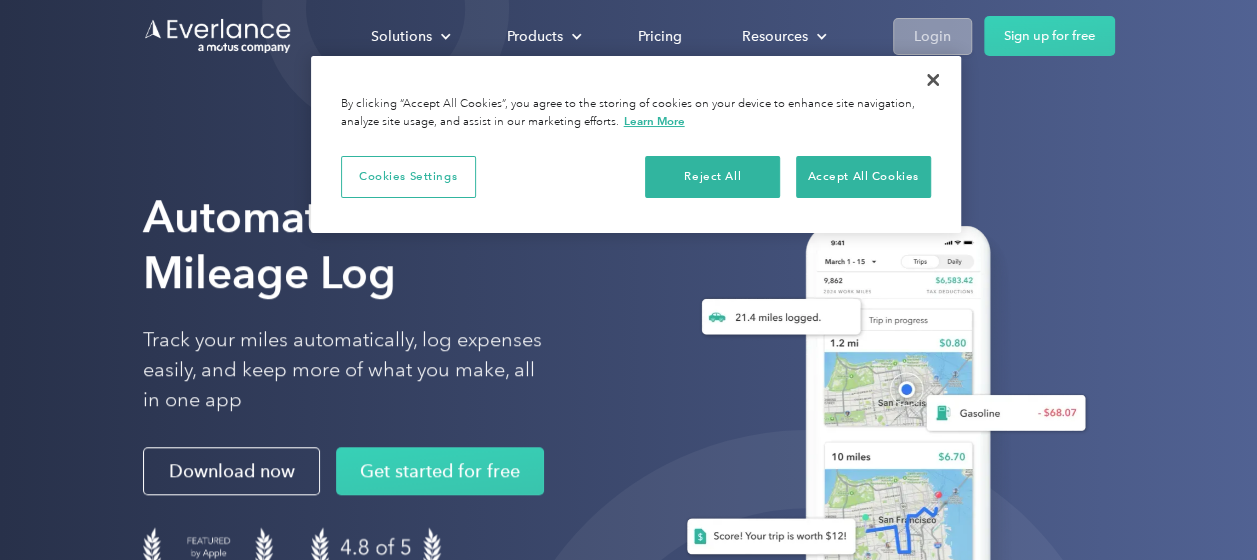 click on "Login" at bounding box center [932, 36] 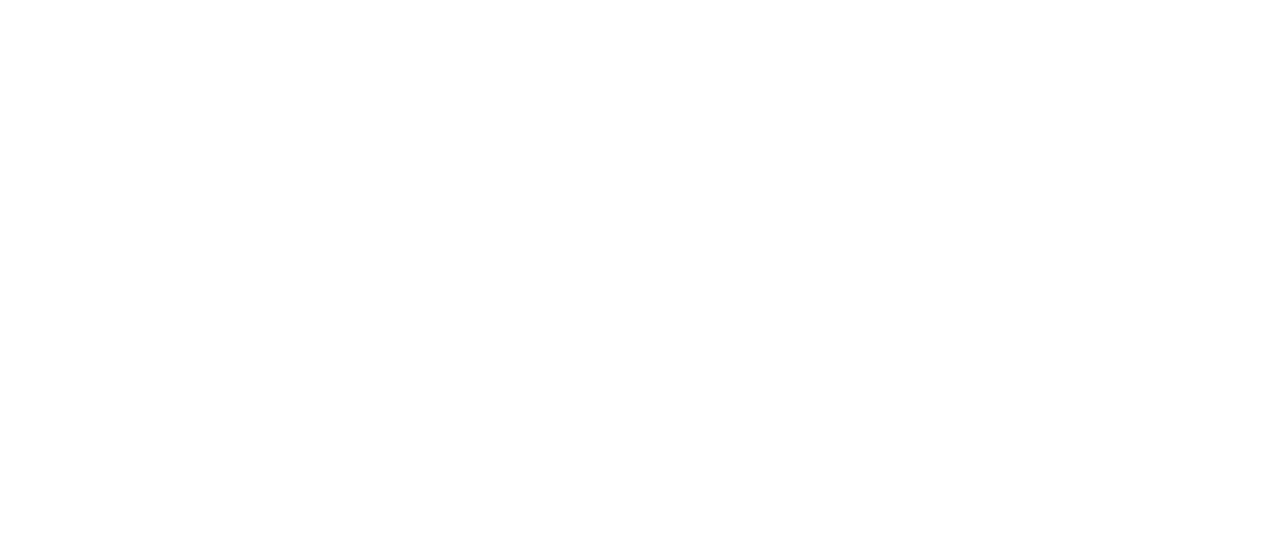 scroll, scrollTop: 0, scrollLeft: 0, axis: both 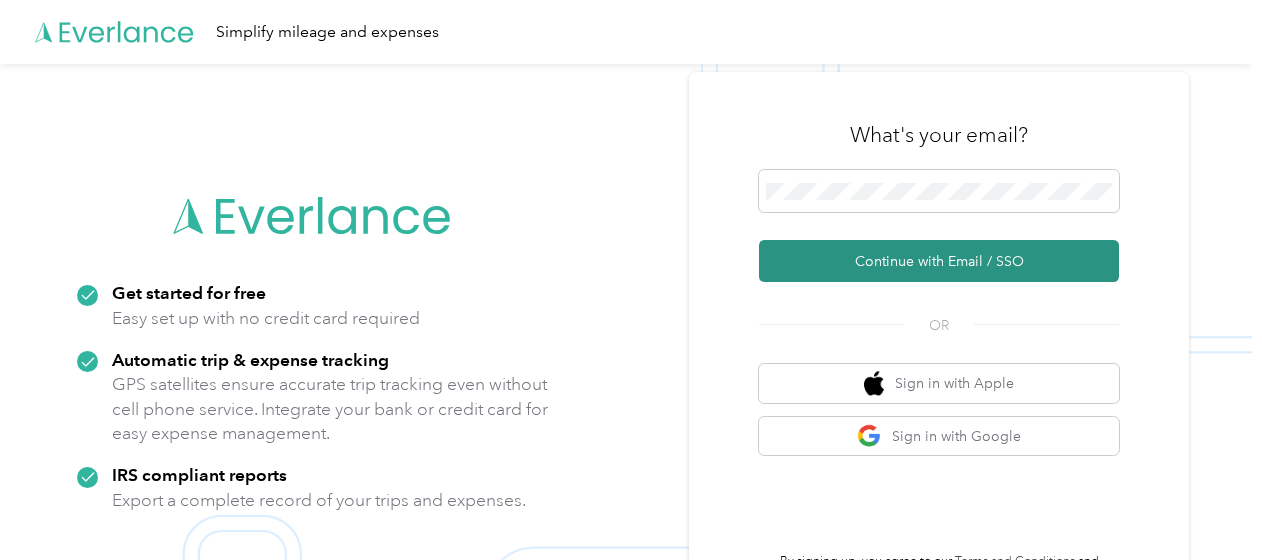 click on "Continue with Email / SSO" at bounding box center [939, 261] 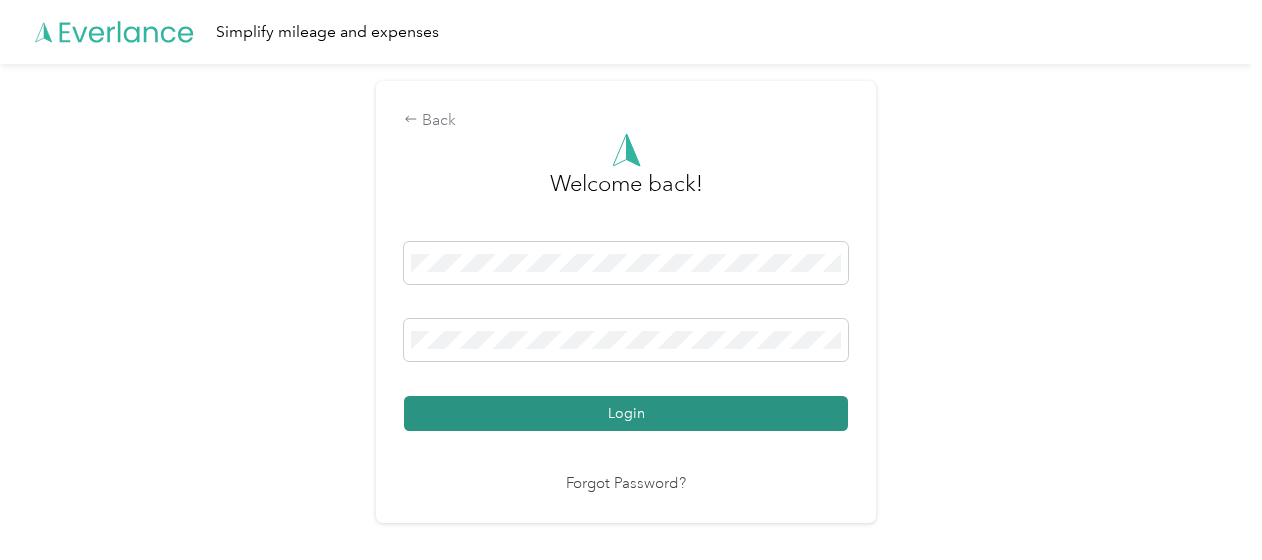 click on "Login" at bounding box center [626, 413] 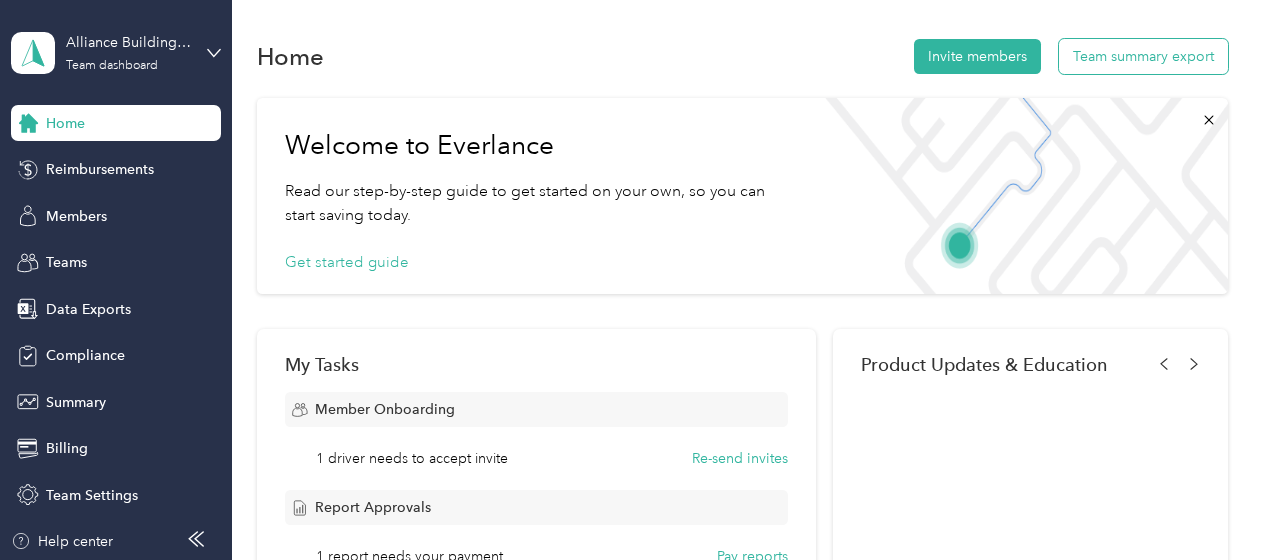click on "Team summary export" at bounding box center [1143, 56] 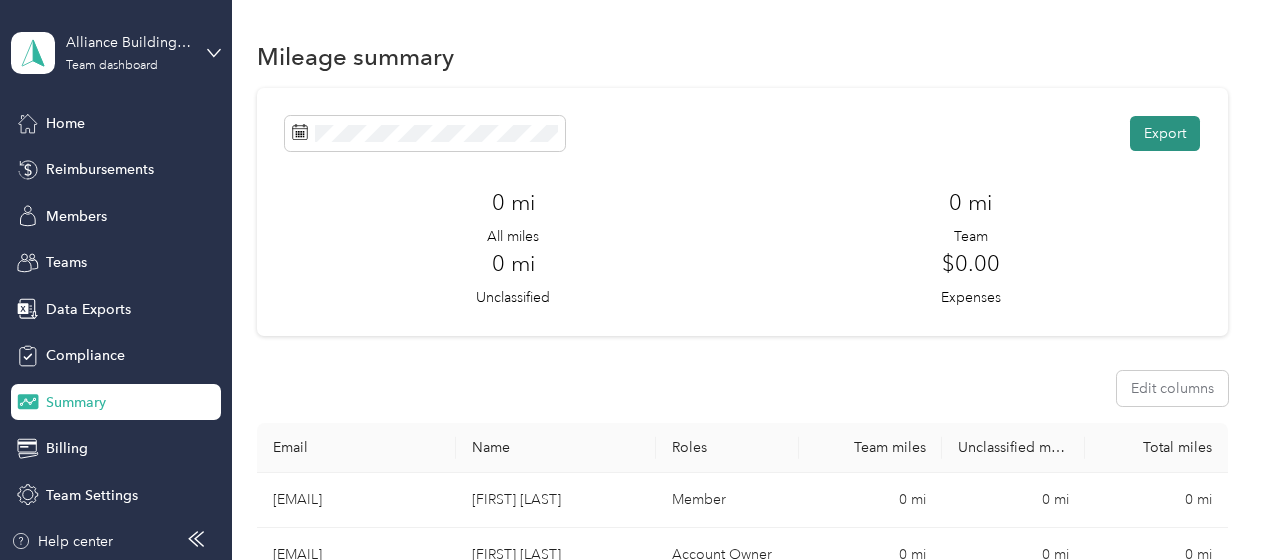 click on "Export" at bounding box center (1165, 133) 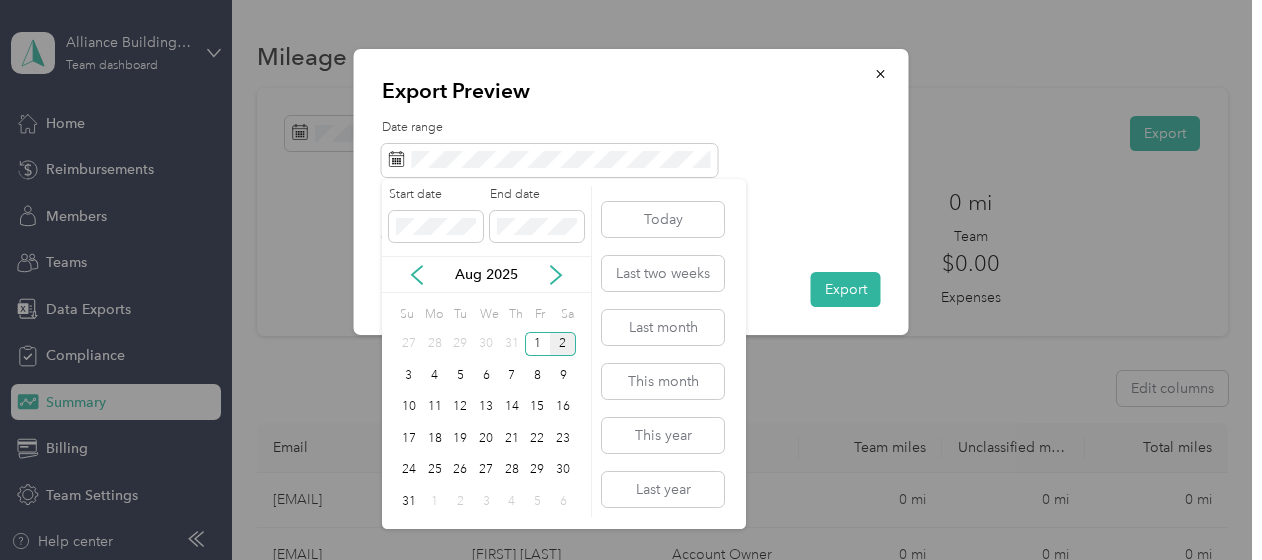 click on "Aug 2025" at bounding box center [486, 274] 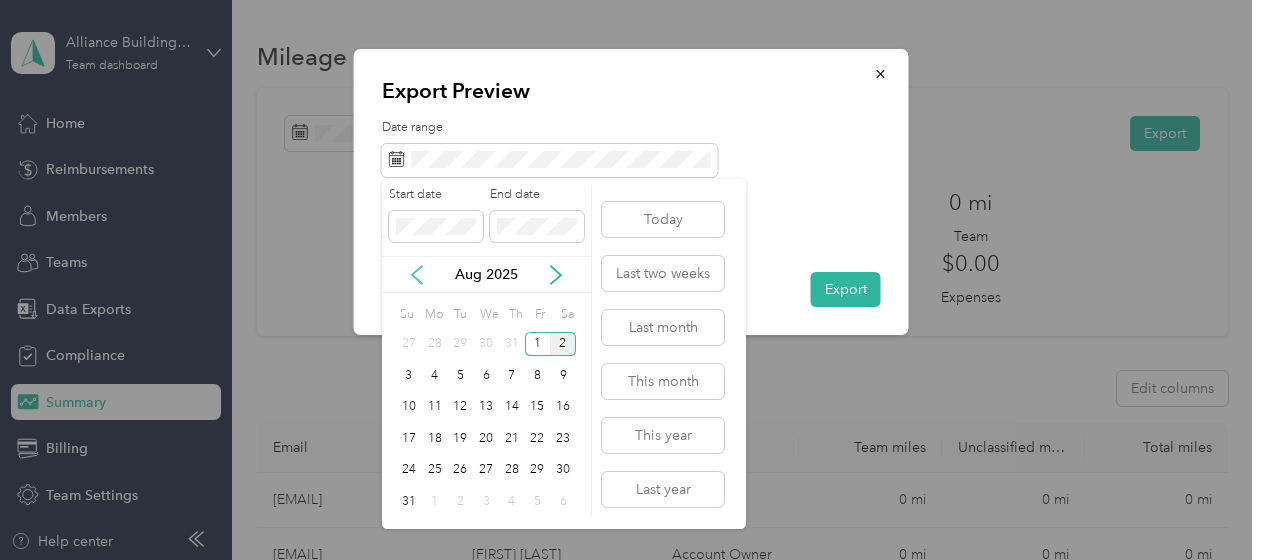 click 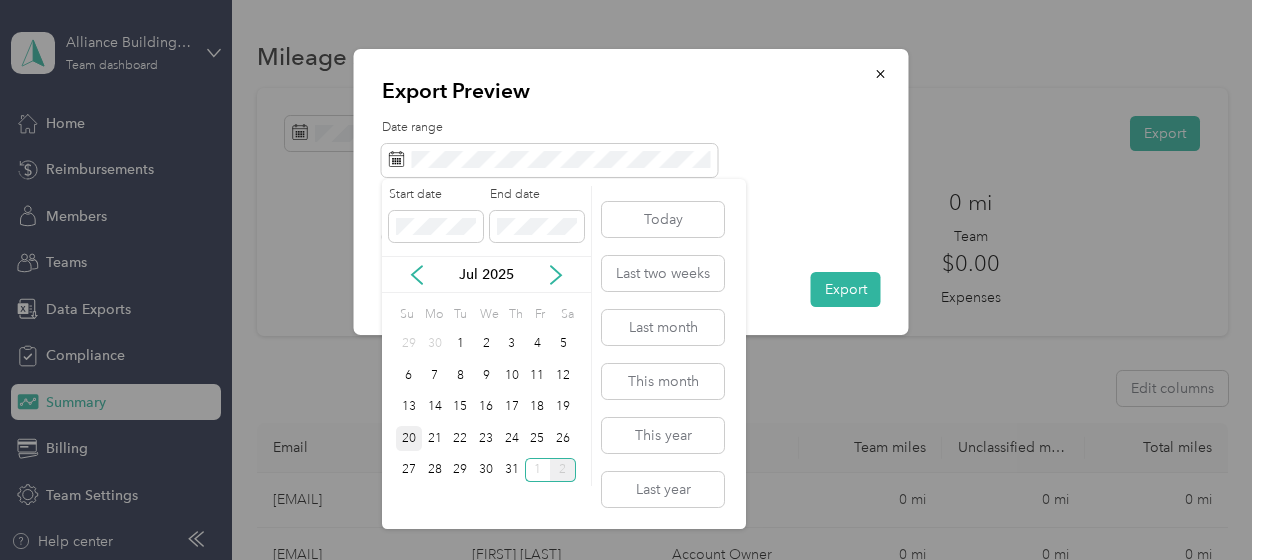 click on "20" at bounding box center (409, 438) 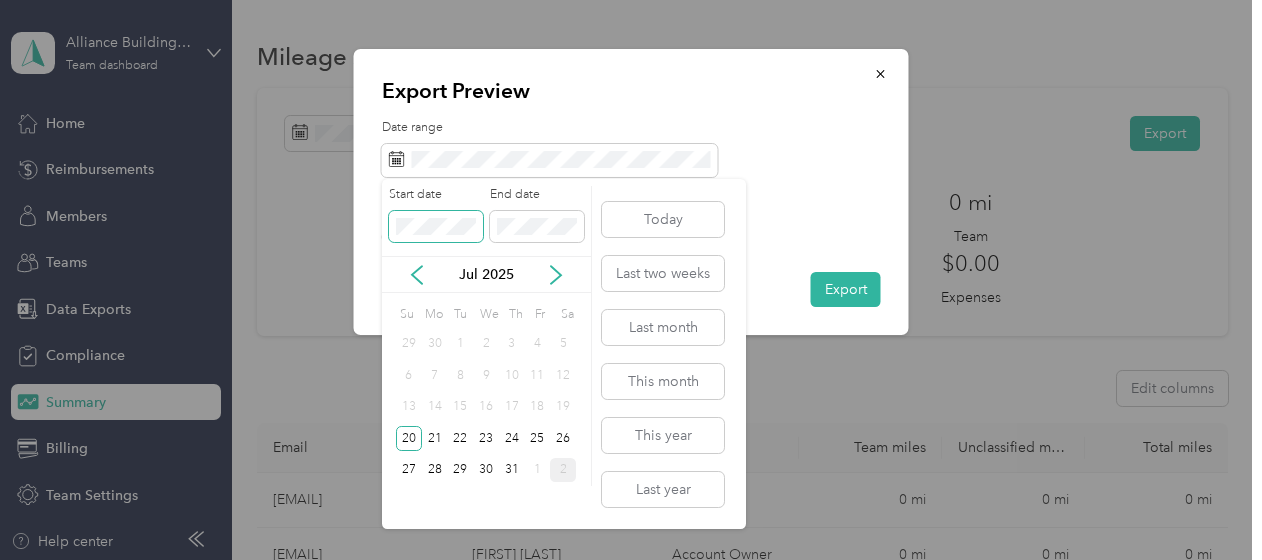 click at bounding box center (436, 227) 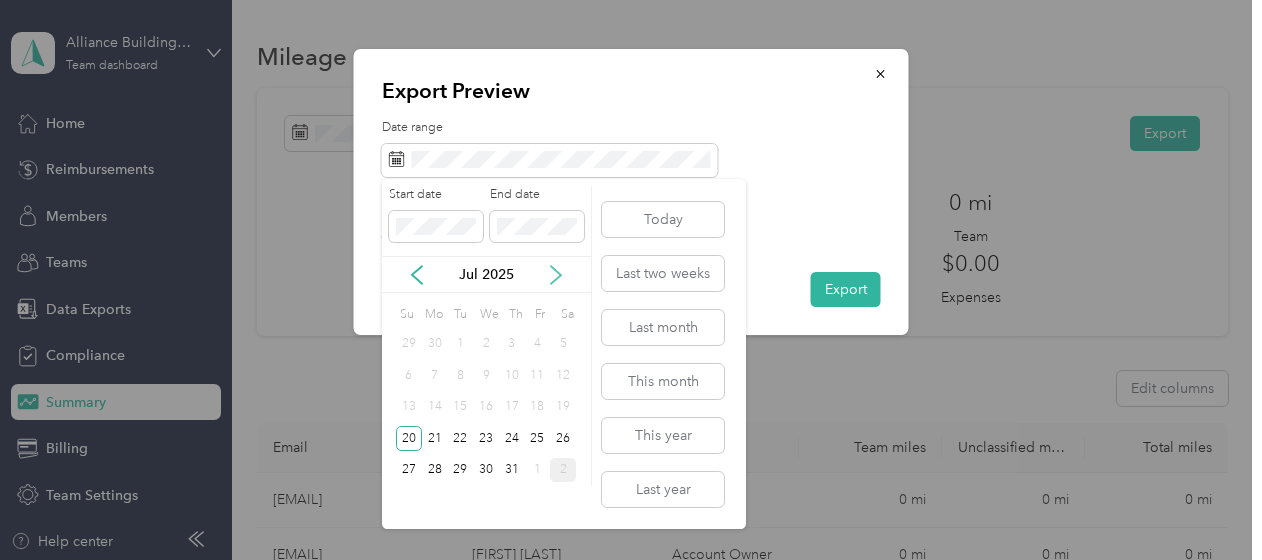 click 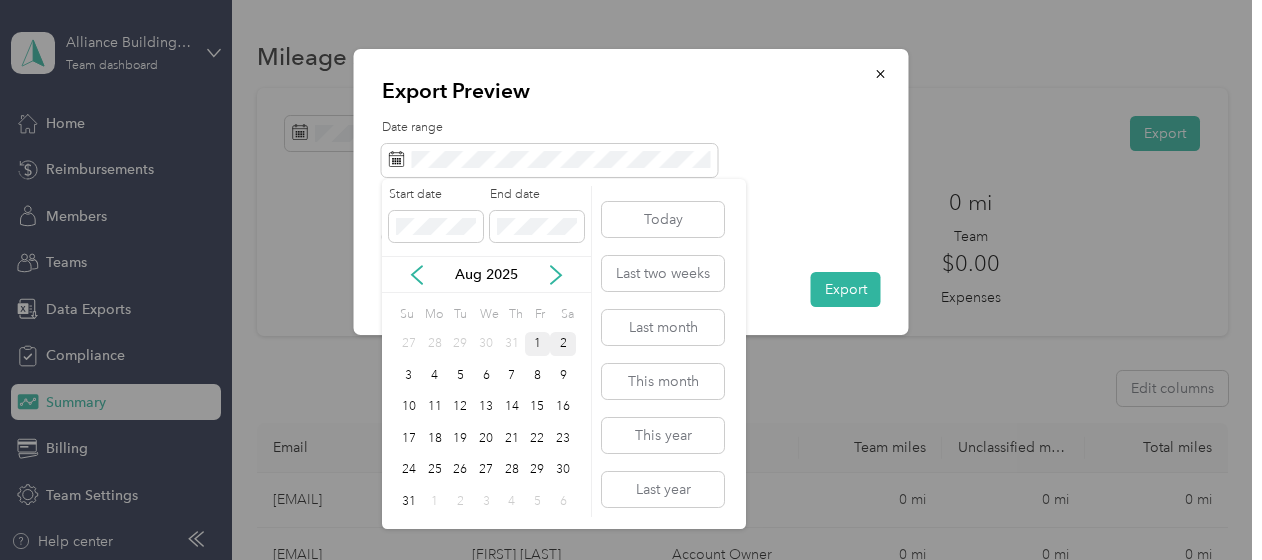click on "1" at bounding box center (538, 344) 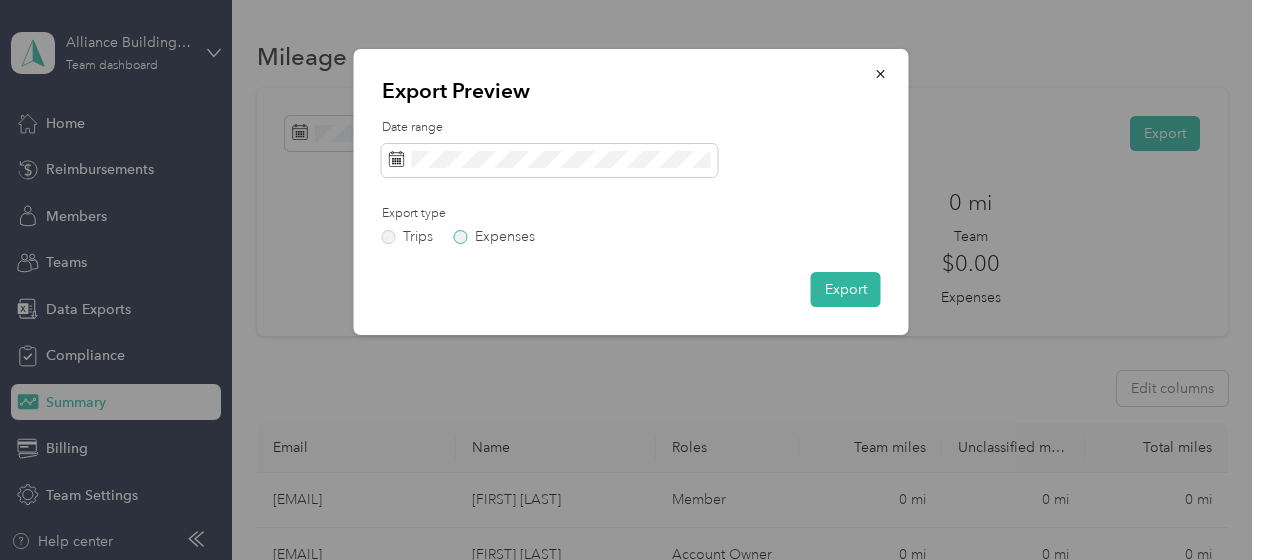 click on "Expenses" at bounding box center [494, 237] 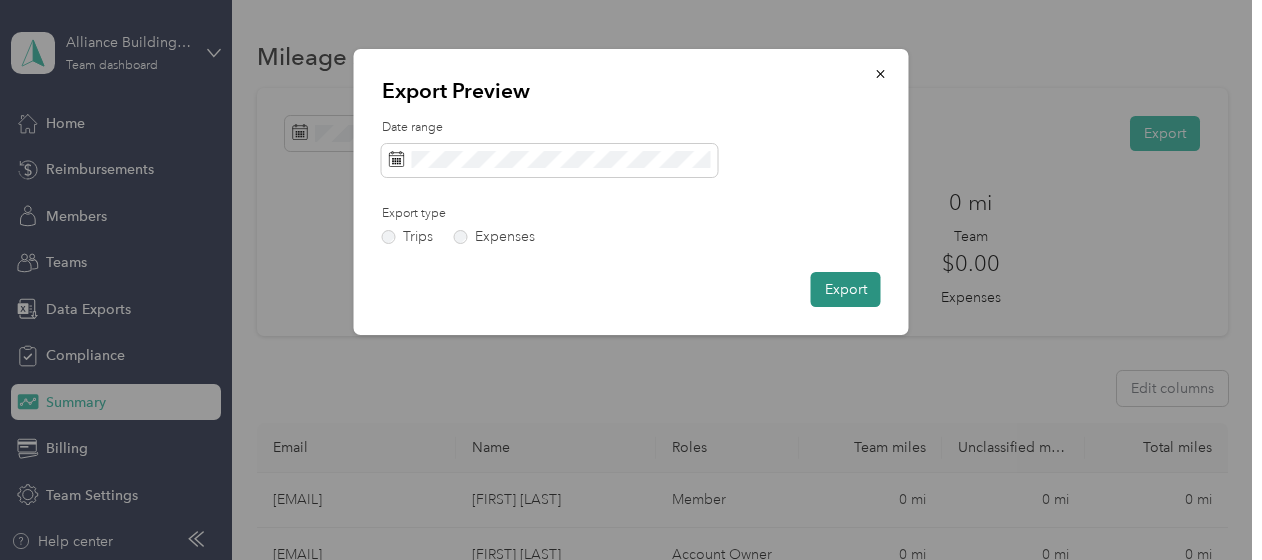 click on "Export" at bounding box center (846, 289) 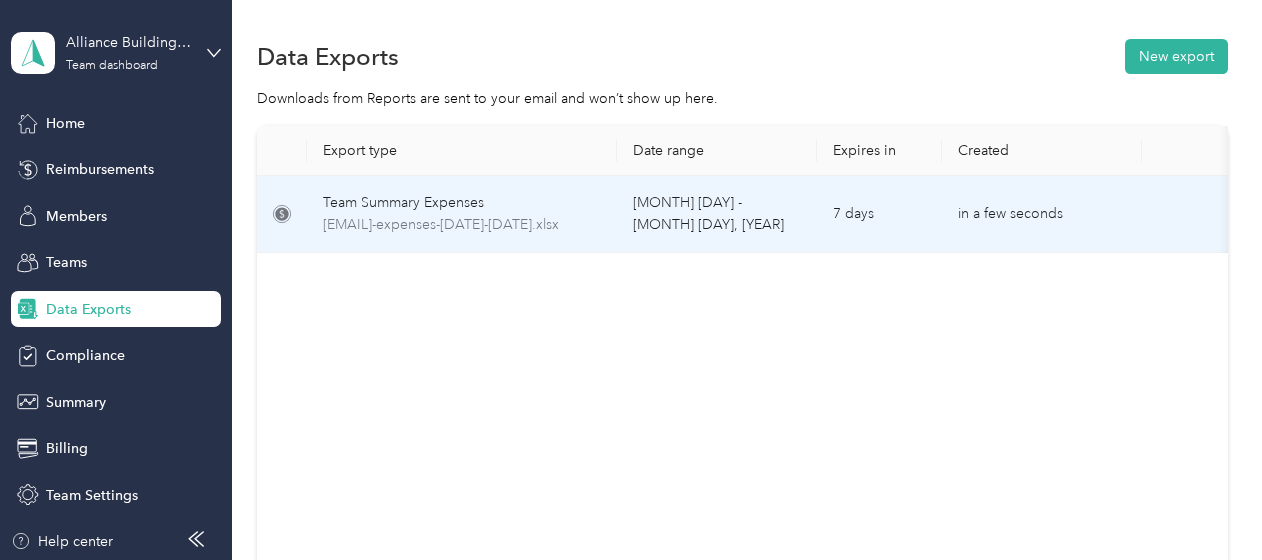 click on "Team Summary Expenses" at bounding box center [462, 203] 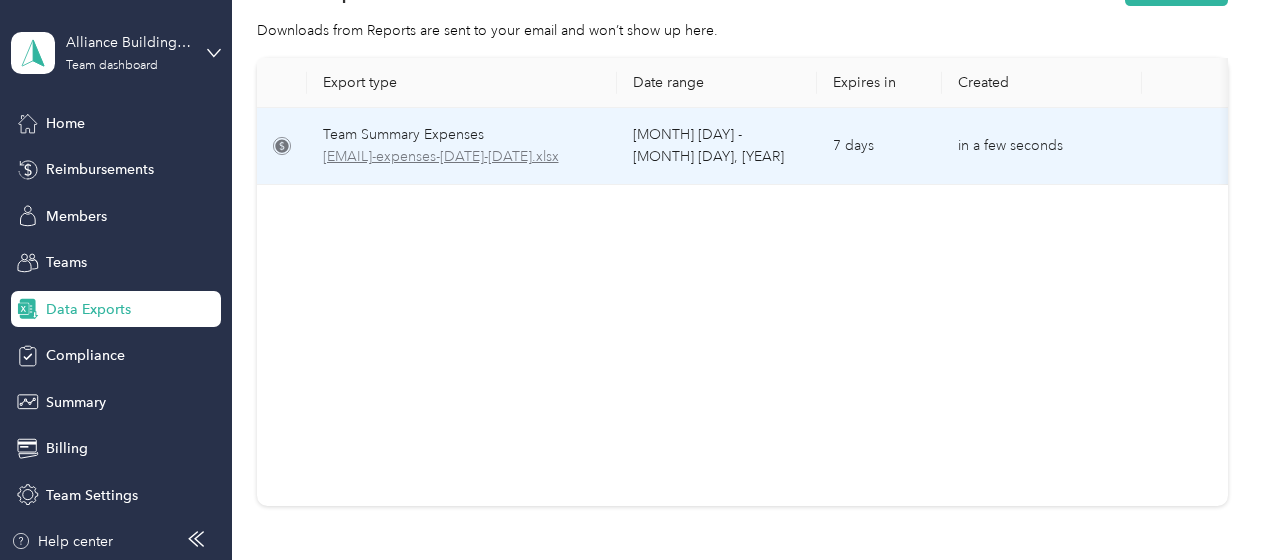 scroll, scrollTop: 100, scrollLeft: 0, axis: vertical 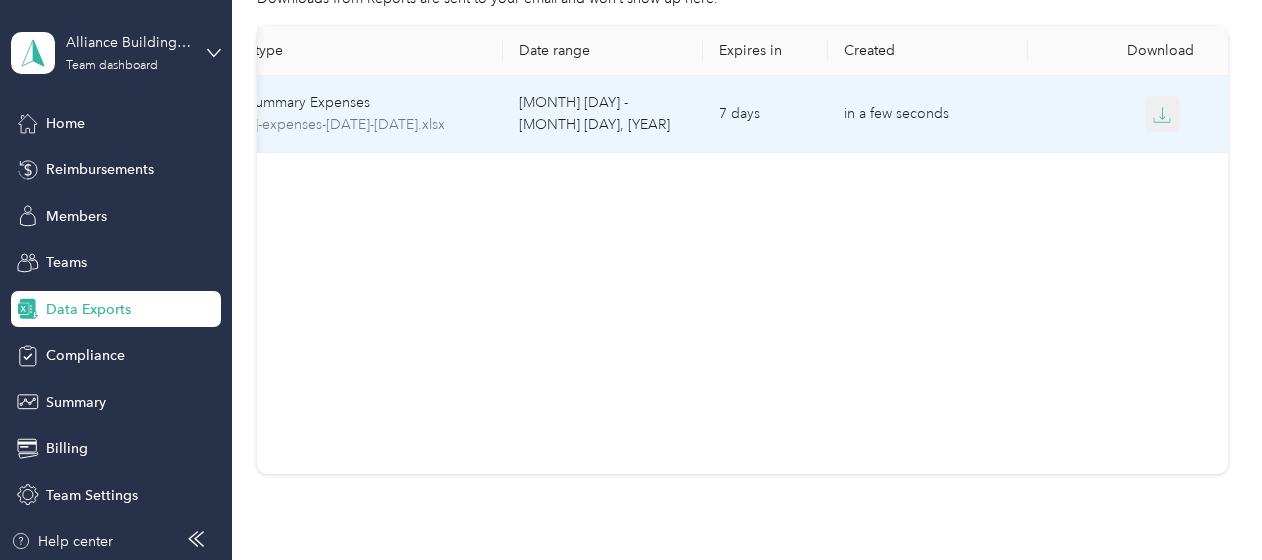 click 